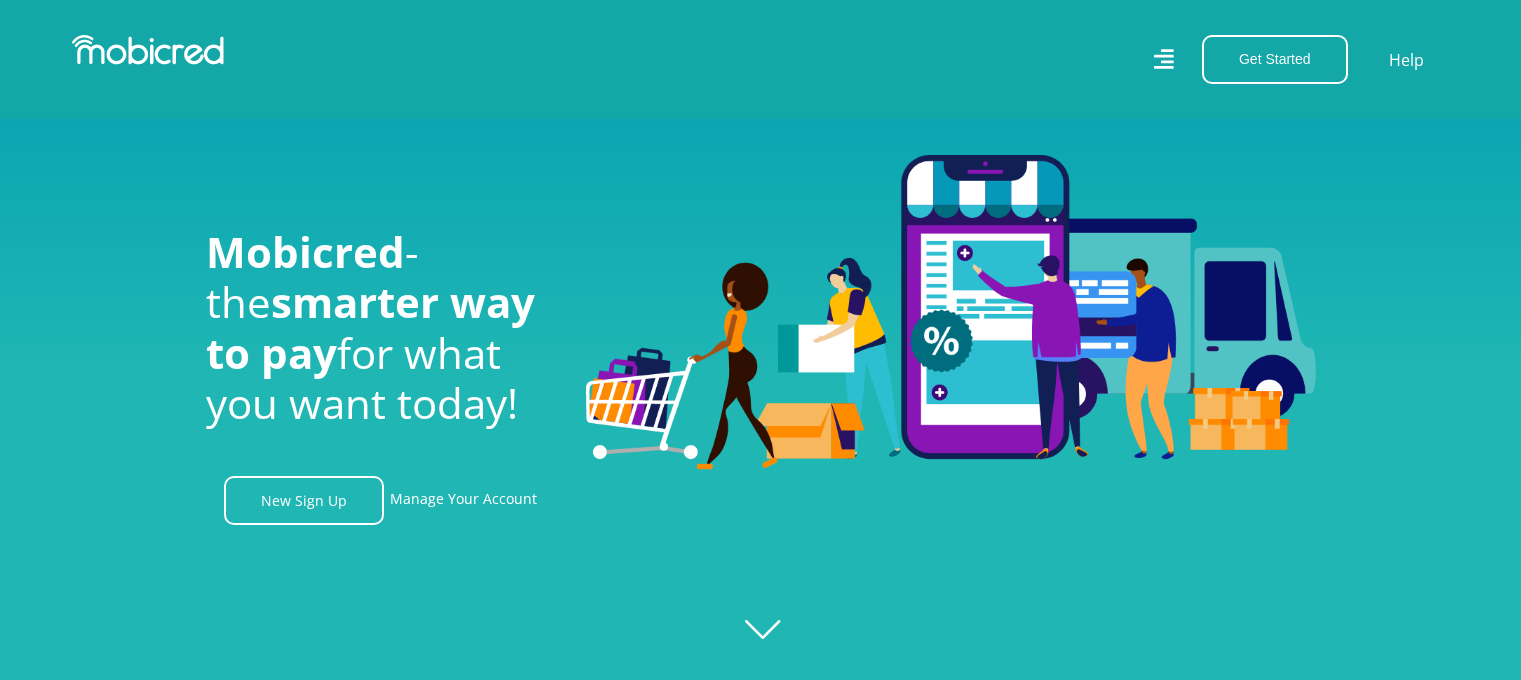 scroll, scrollTop: 202, scrollLeft: 0, axis: vertical 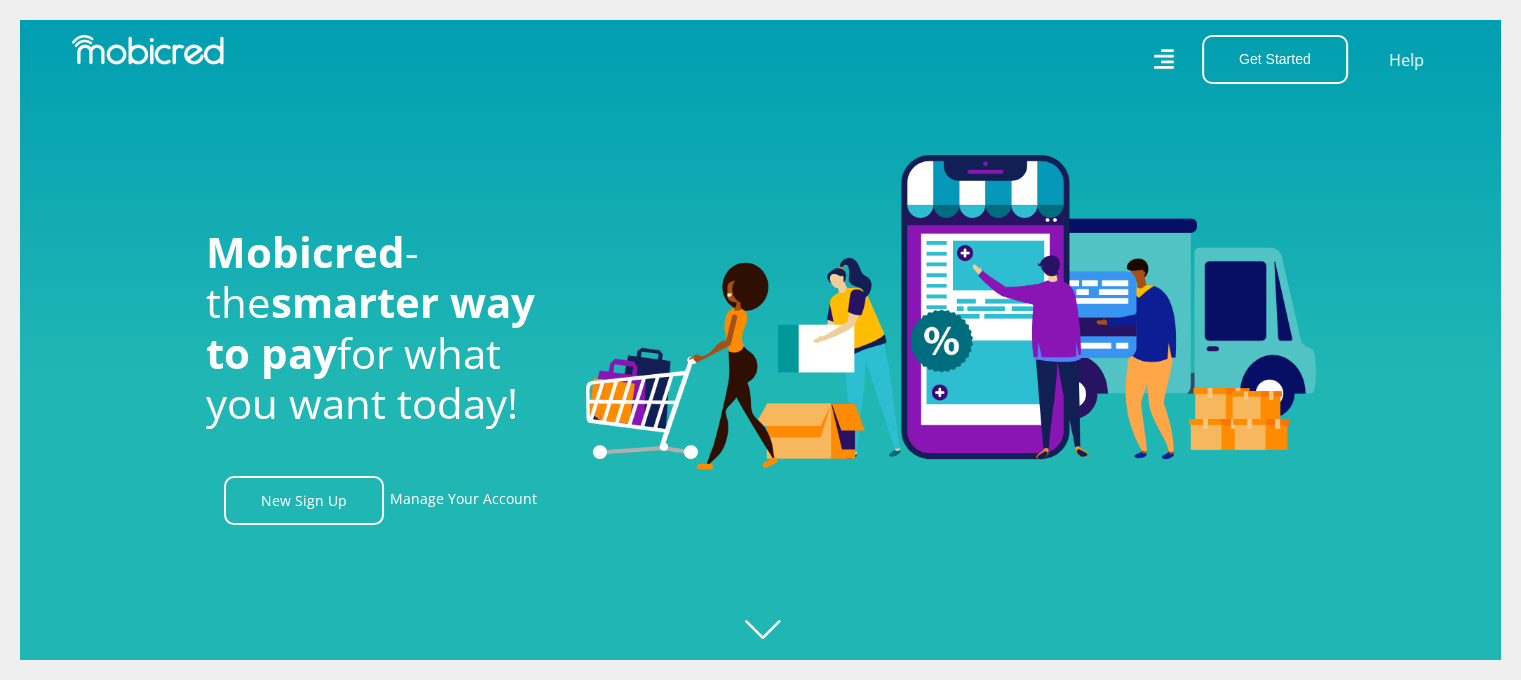 click 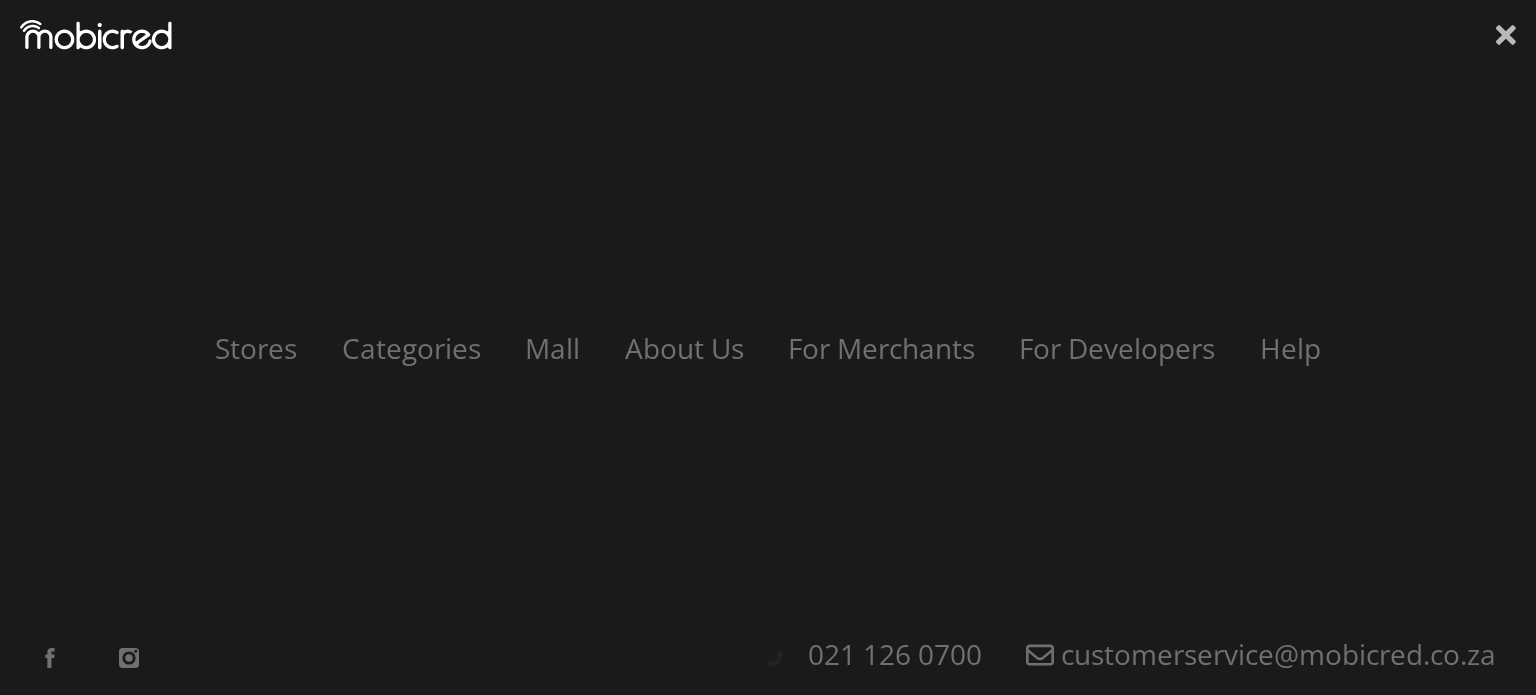 click 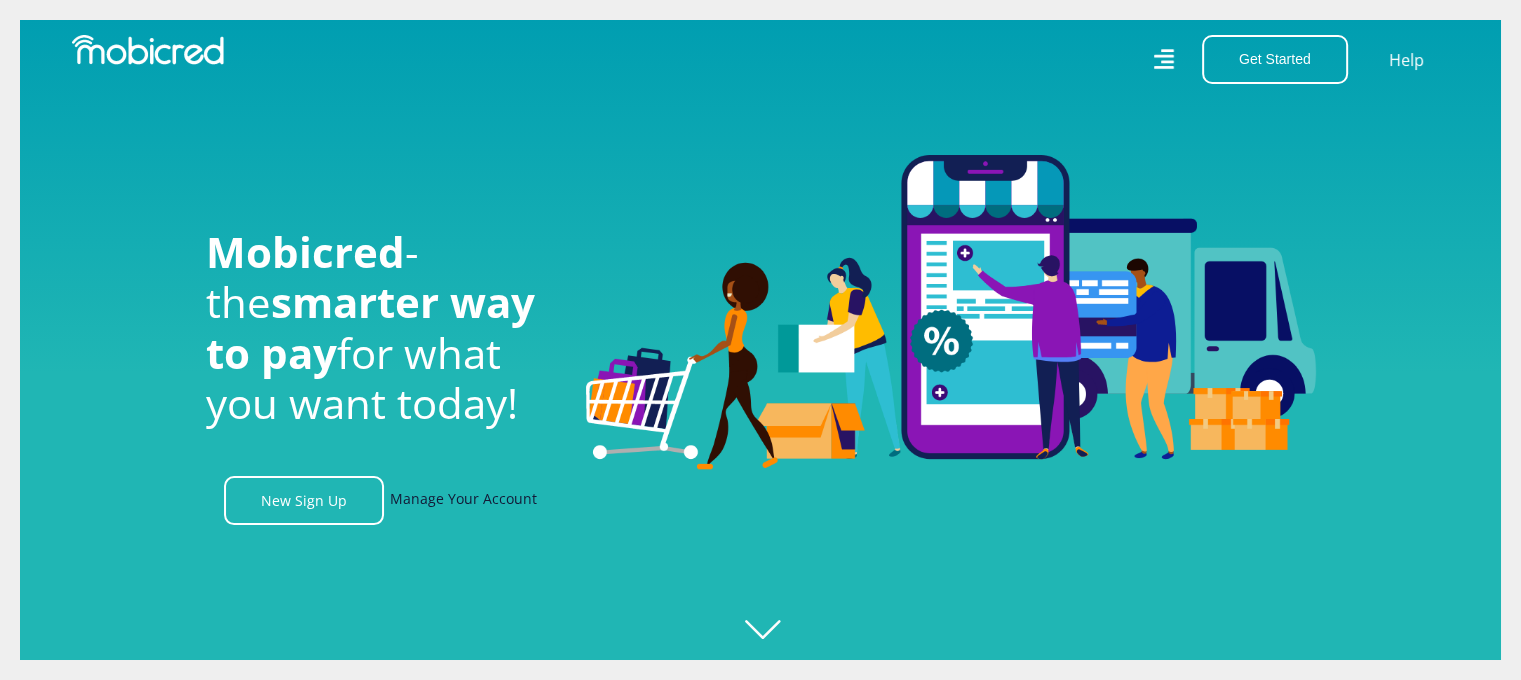click on "Manage Your Account" at bounding box center [463, 500] 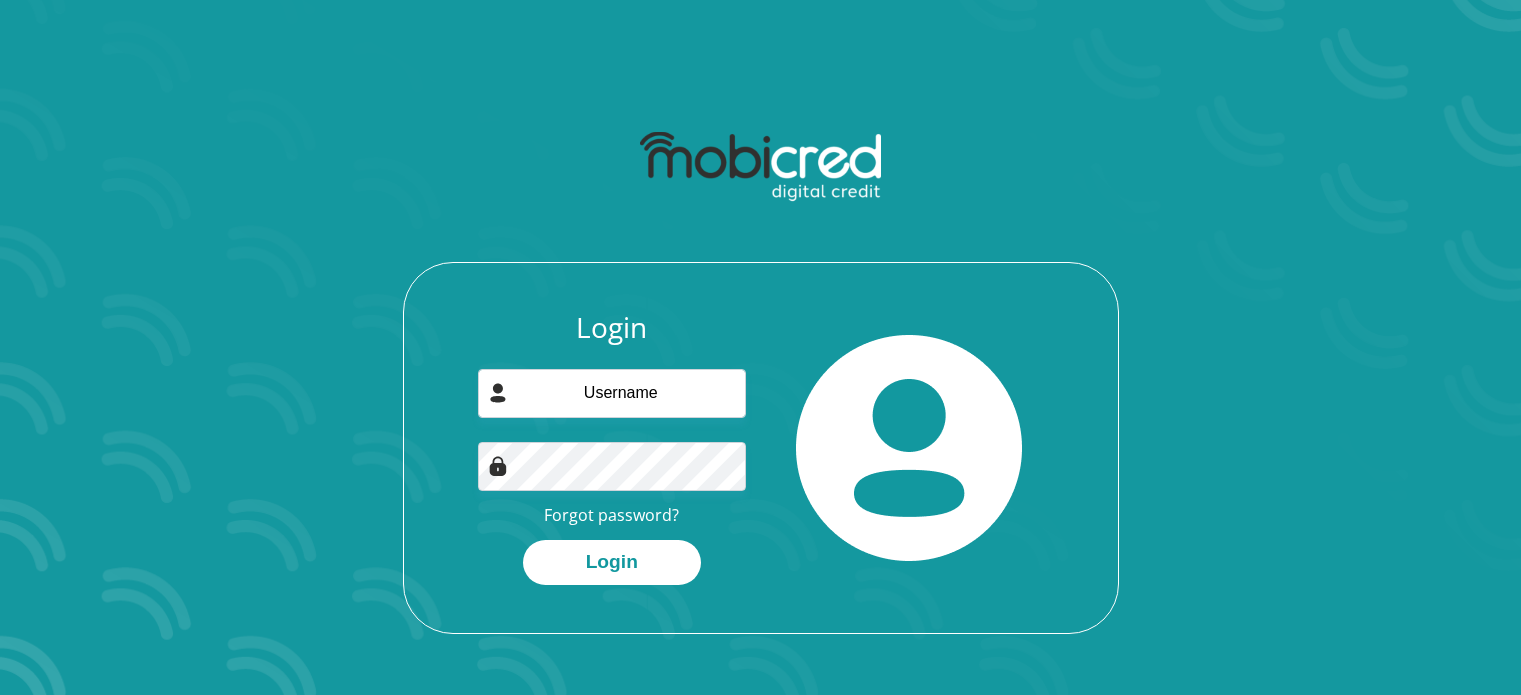 scroll, scrollTop: 0, scrollLeft: 0, axis: both 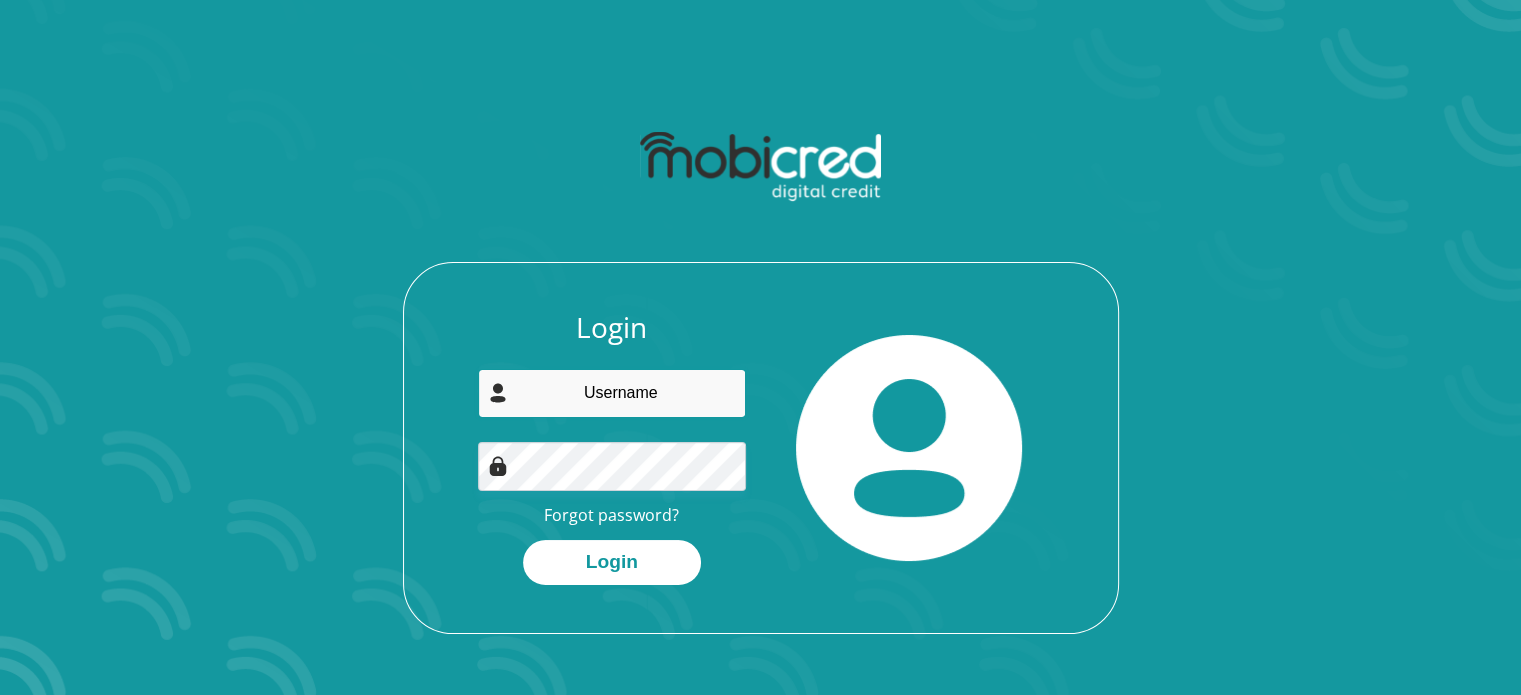 click at bounding box center [612, 393] 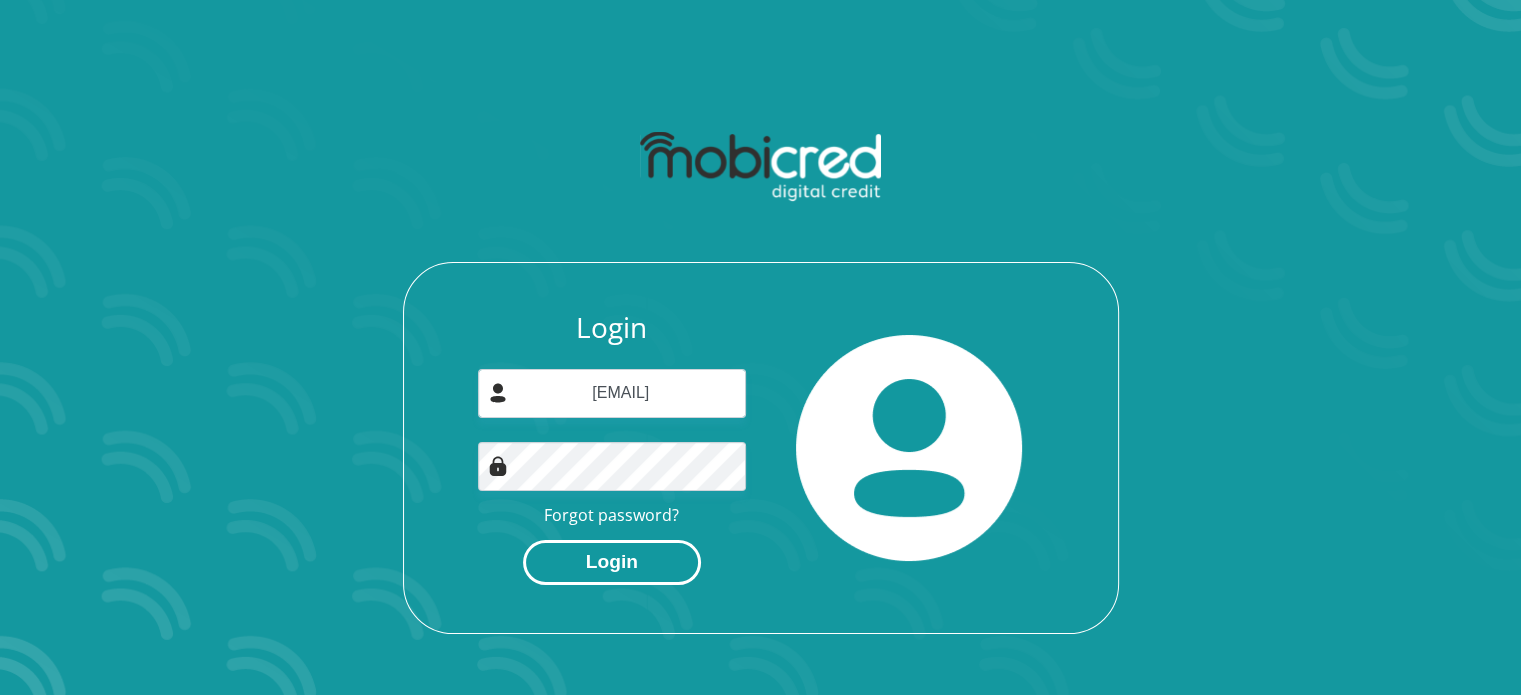 click on "Login" at bounding box center [612, 562] 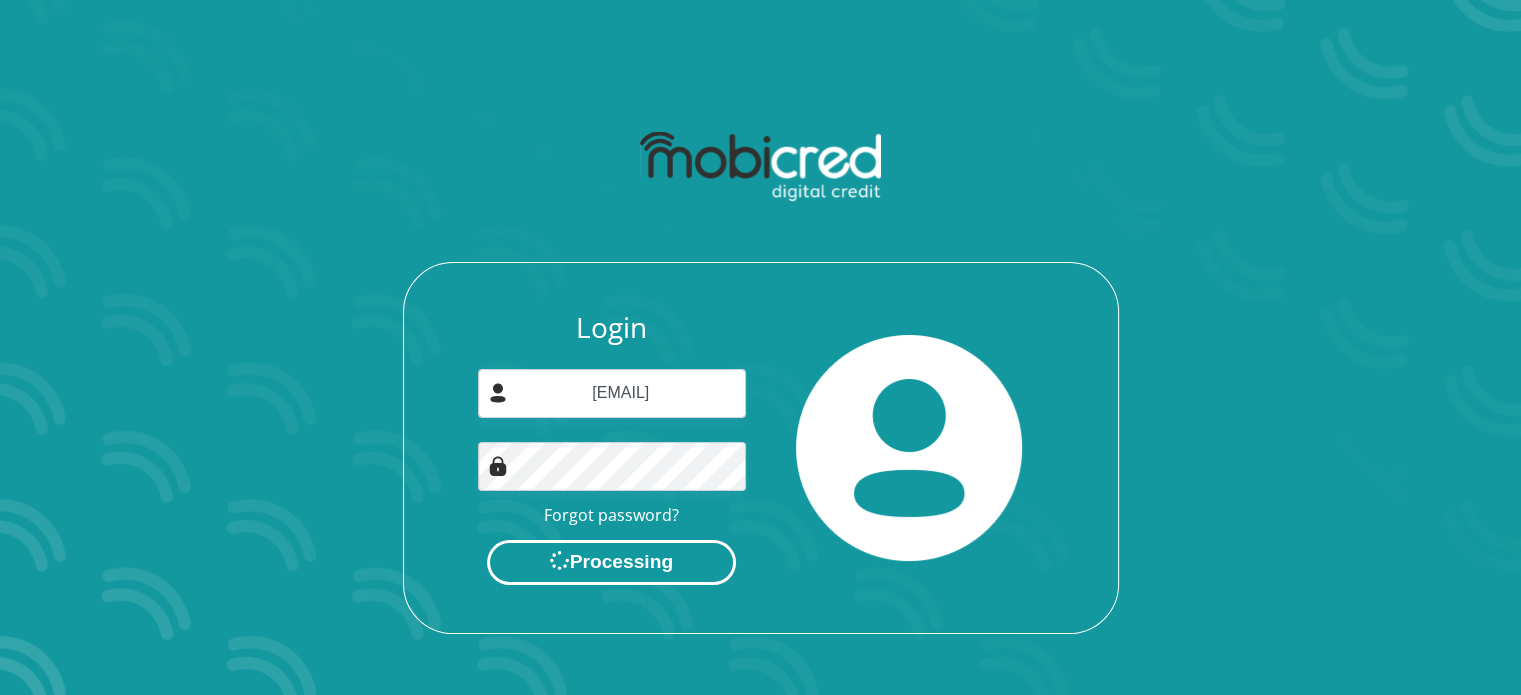 scroll, scrollTop: 0, scrollLeft: 0, axis: both 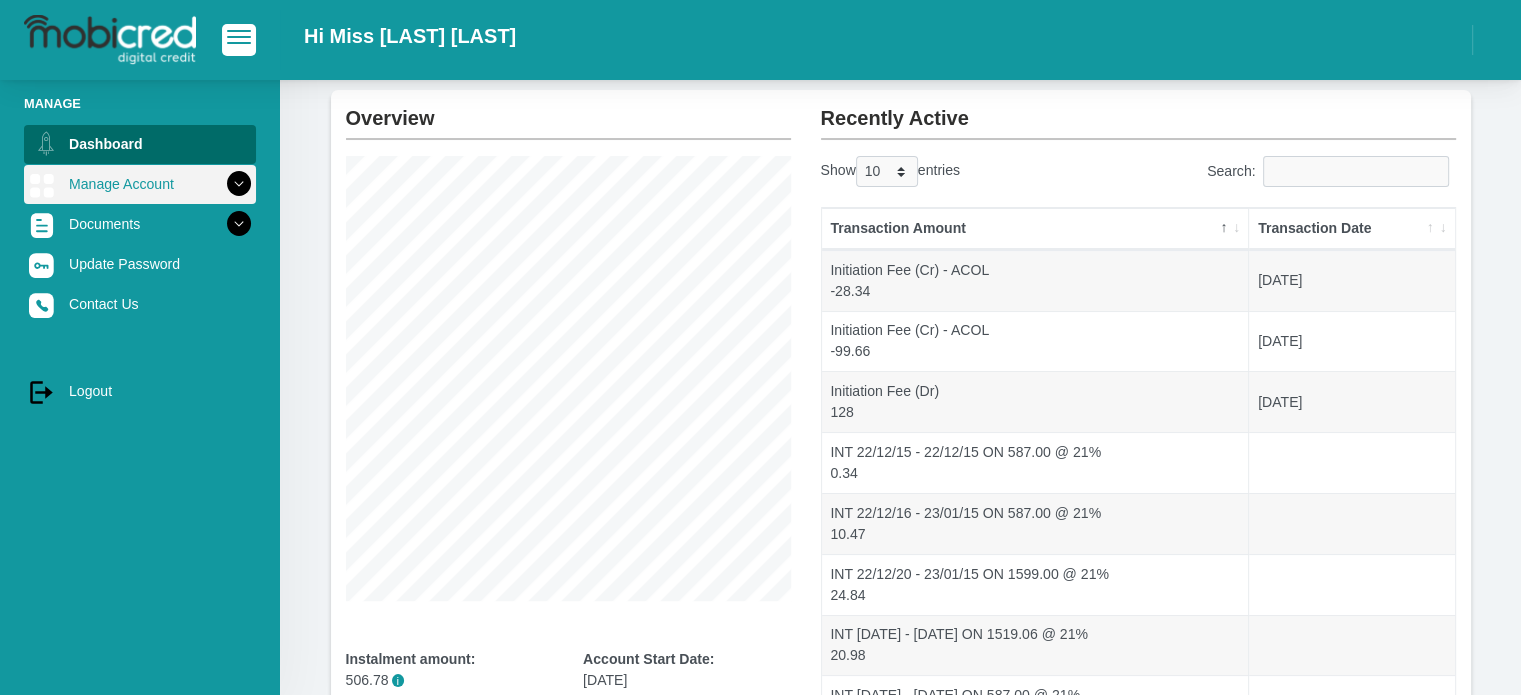 click at bounding box center [239, 184] 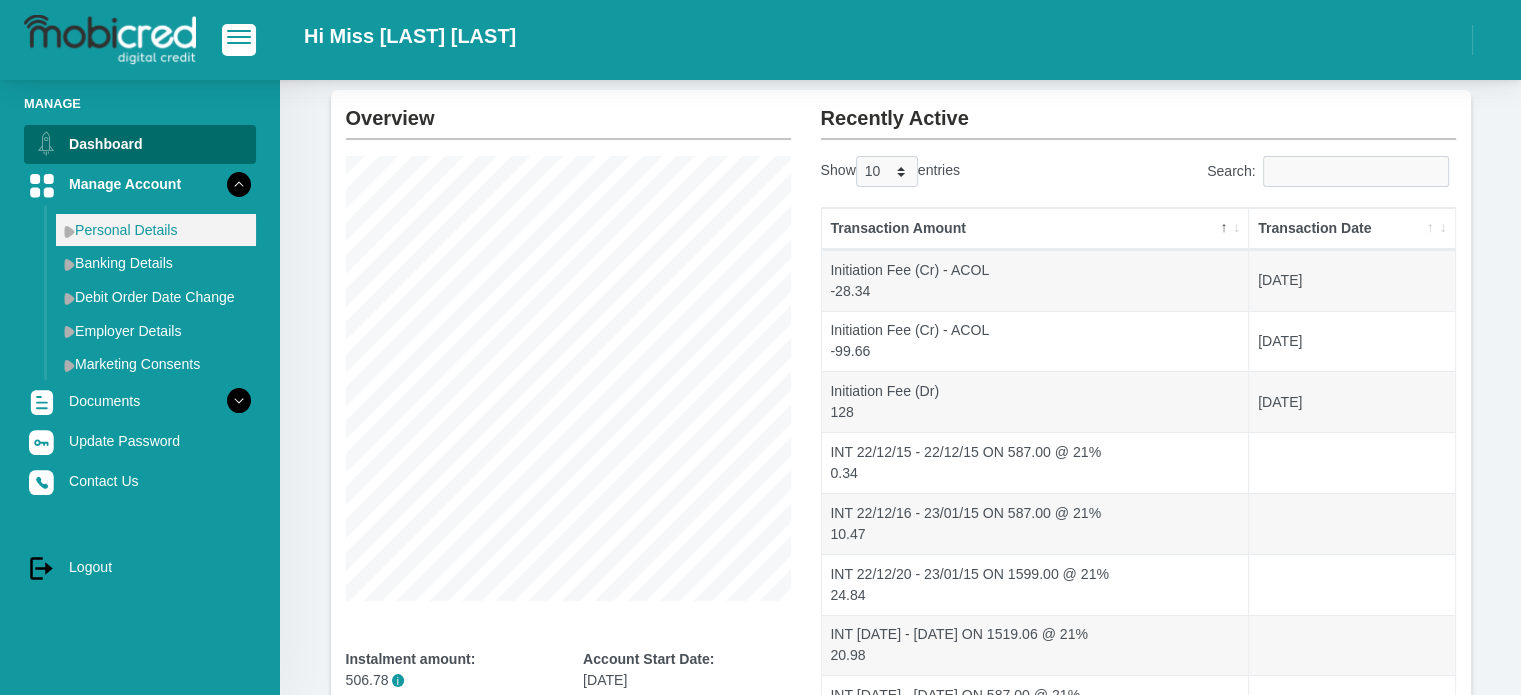 click at bounding box center (69, 231) 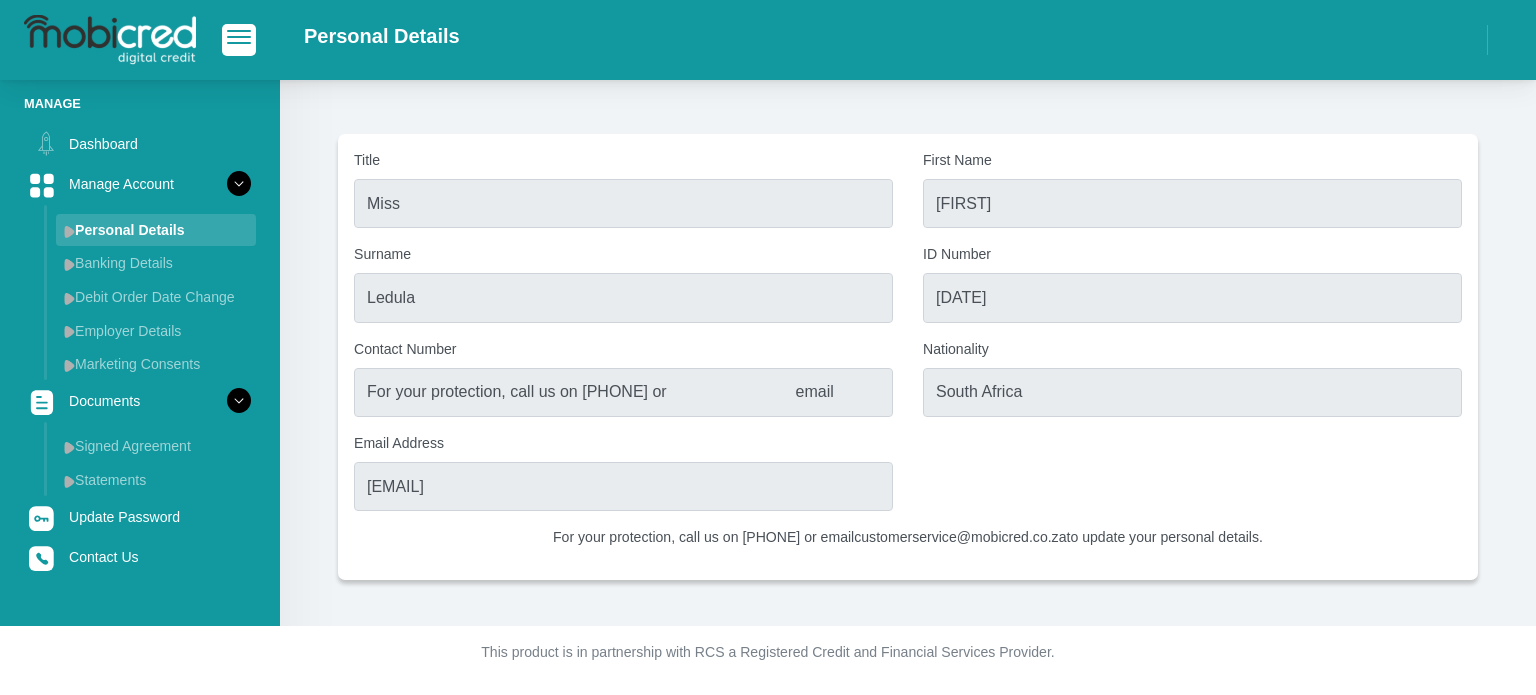 scroll, scrollTop: 0, scrollLeft: 0, axis: both 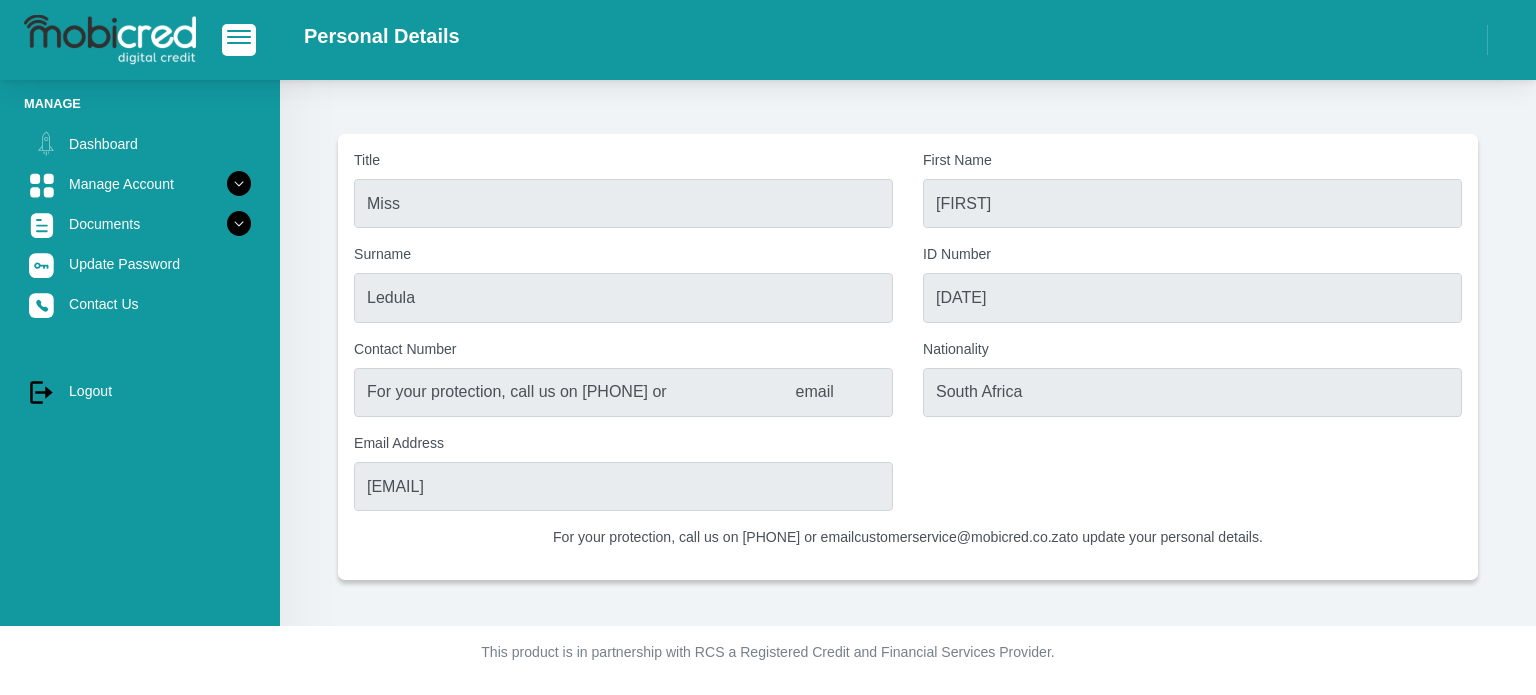 click on "Update Password" at bounding box center (140, 264) 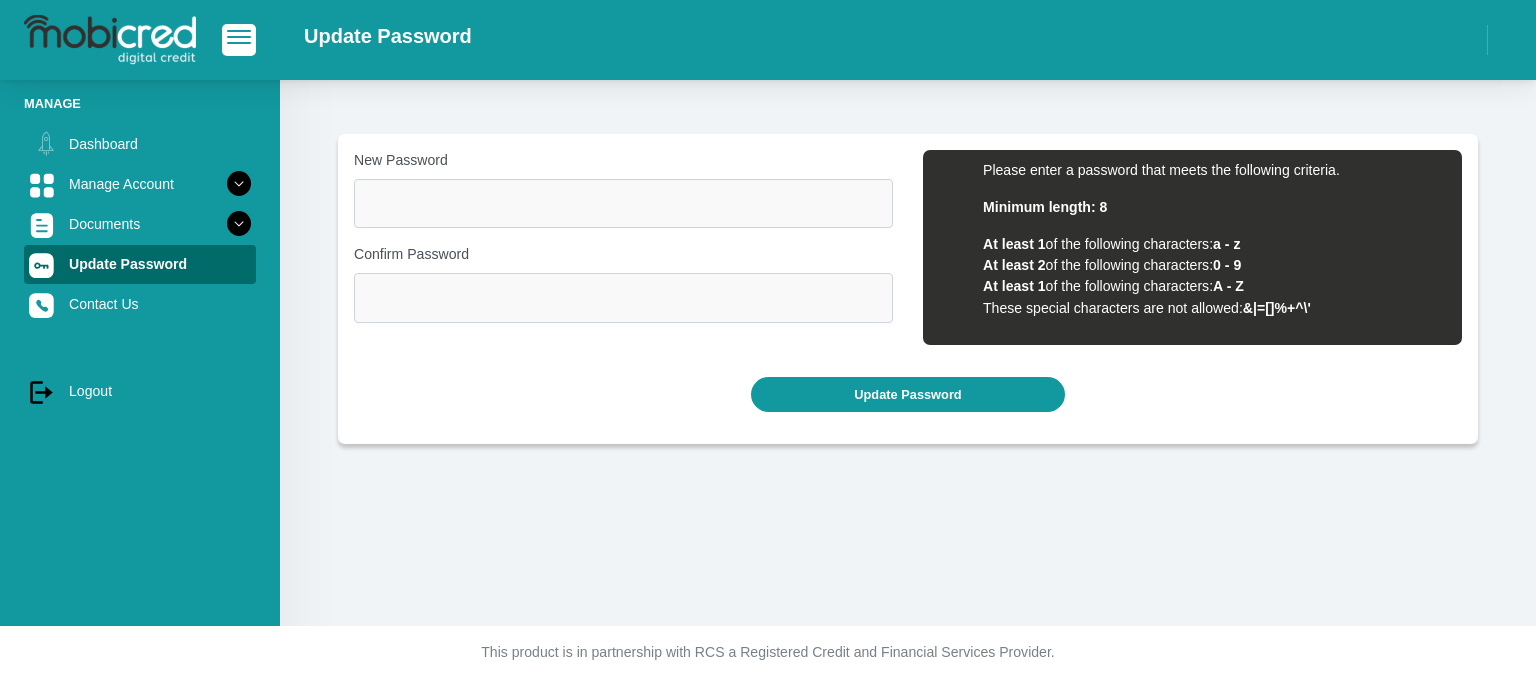 scroll, scrollTop: 0, scrollLeft: 0, axis: both 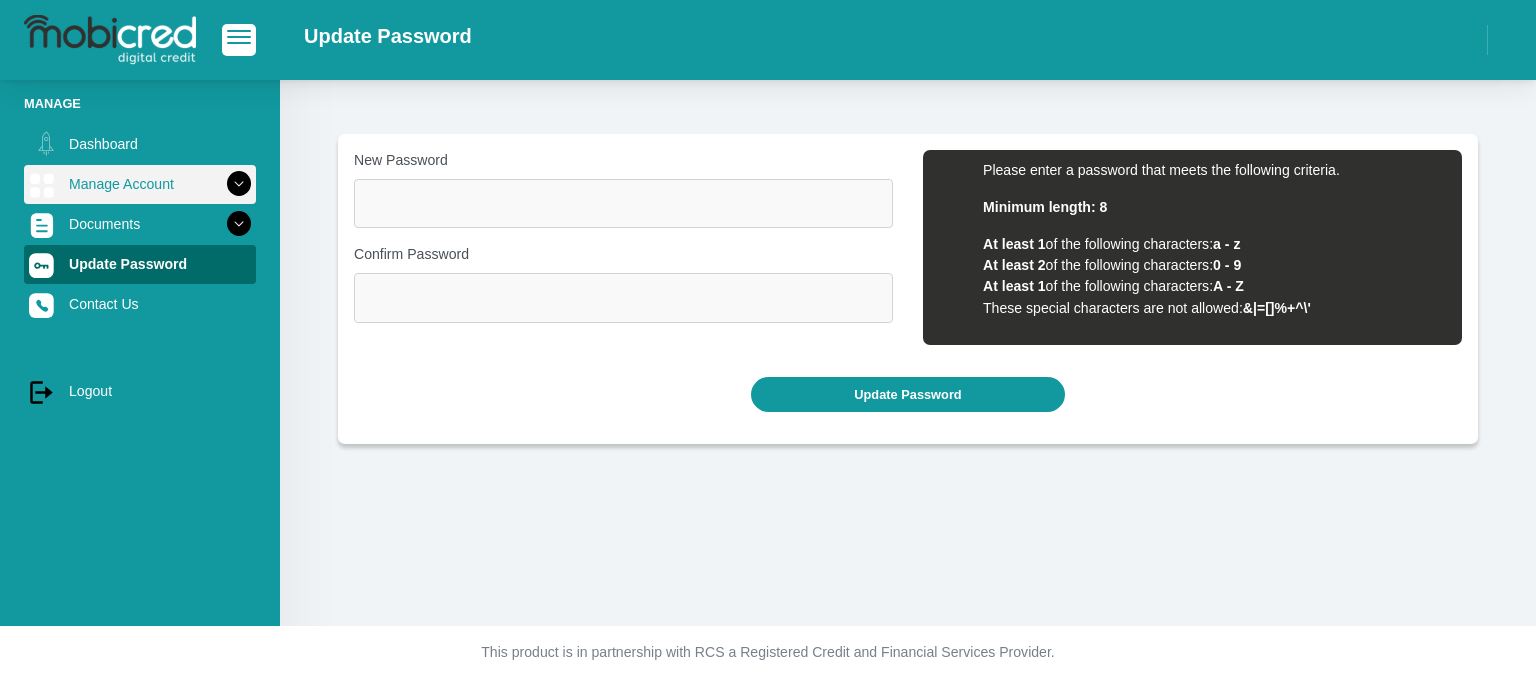 click at bounding box center (239, 184) 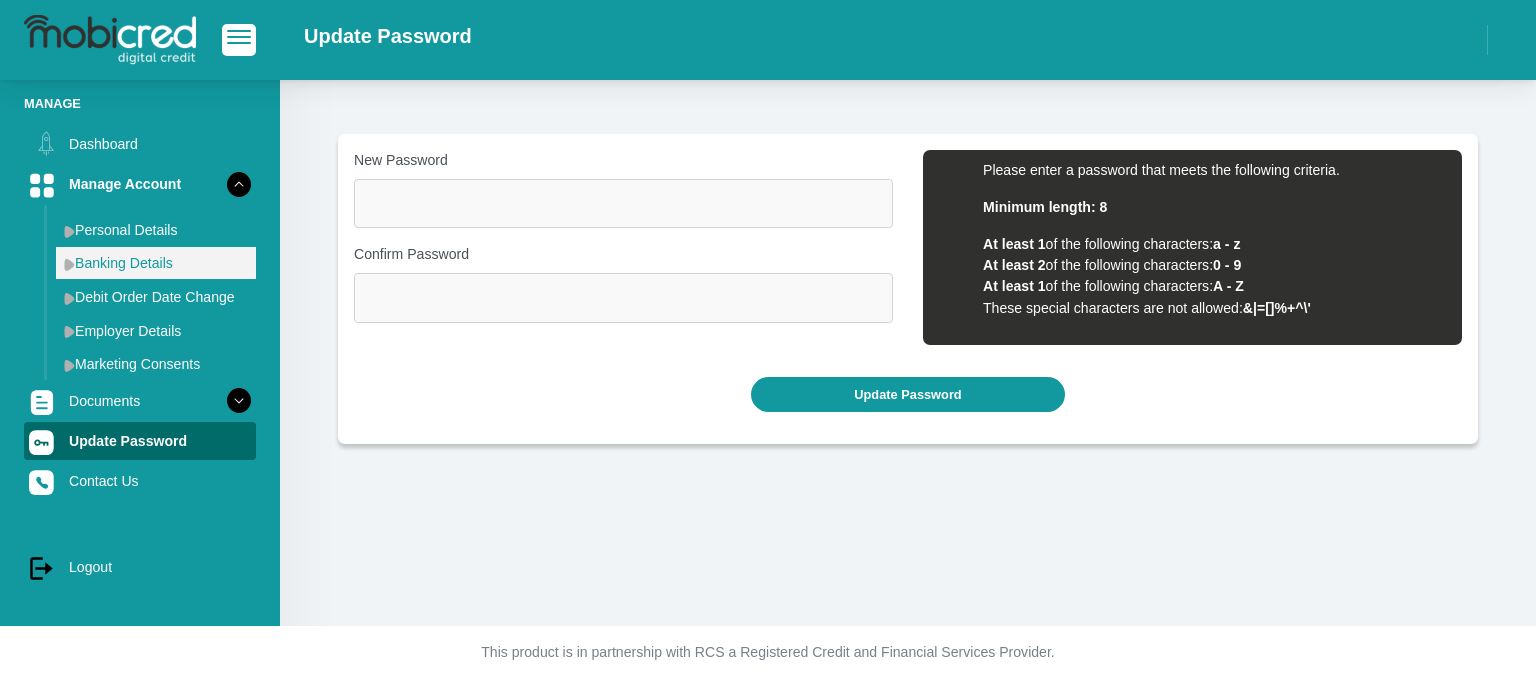 click on "Banking Details" at bounding box center [156, 263] 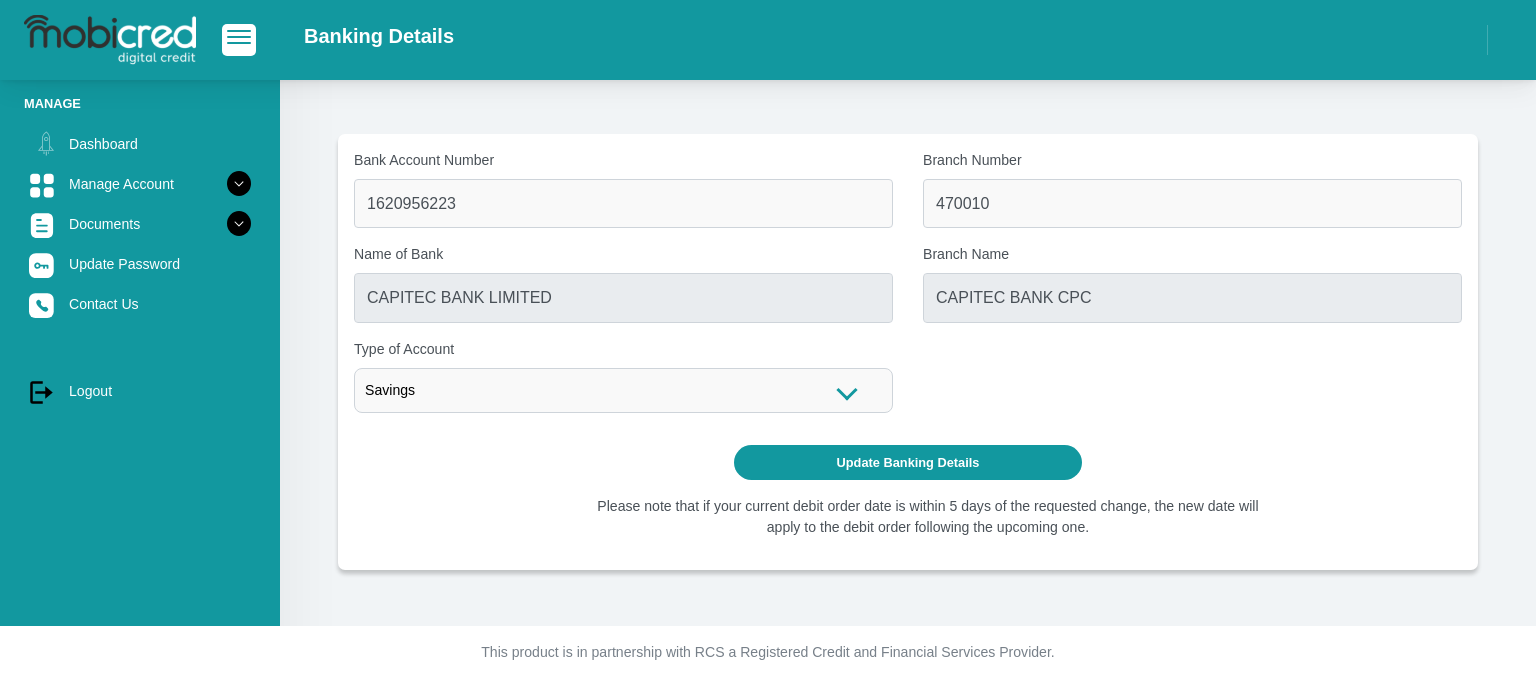 scroll, scrollTop: 0, scrollLeft: 0, axis: both 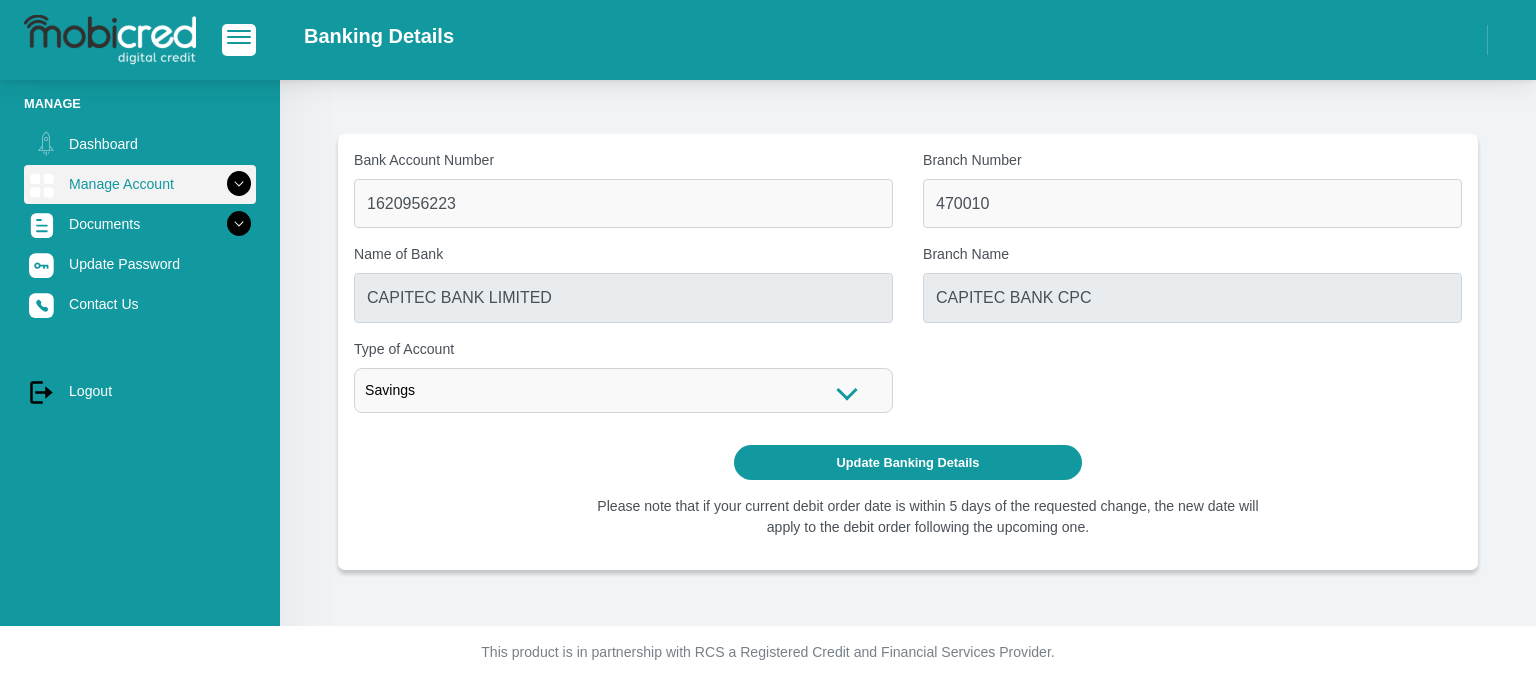 click at bounding box center (239, 184) 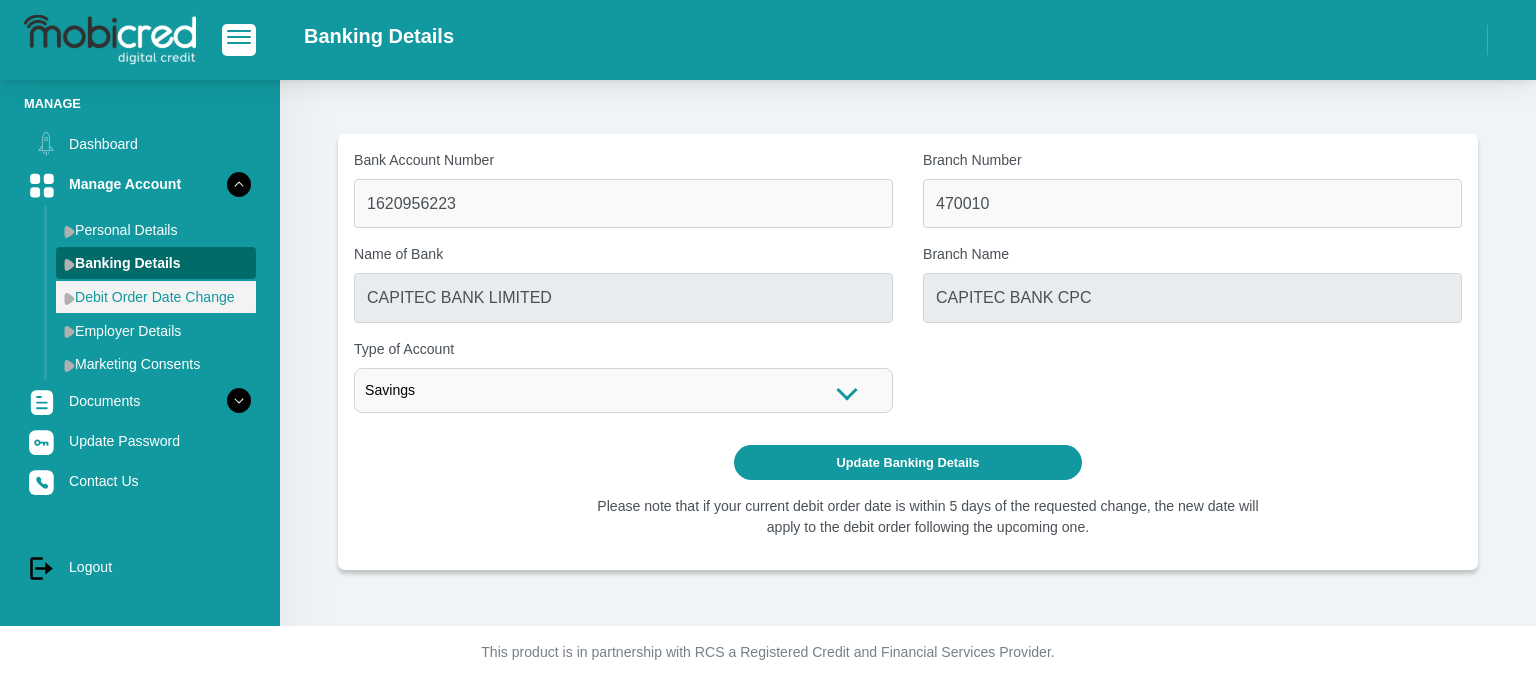 click on "Debit Order Date Change" at bounding box center (156, 297) 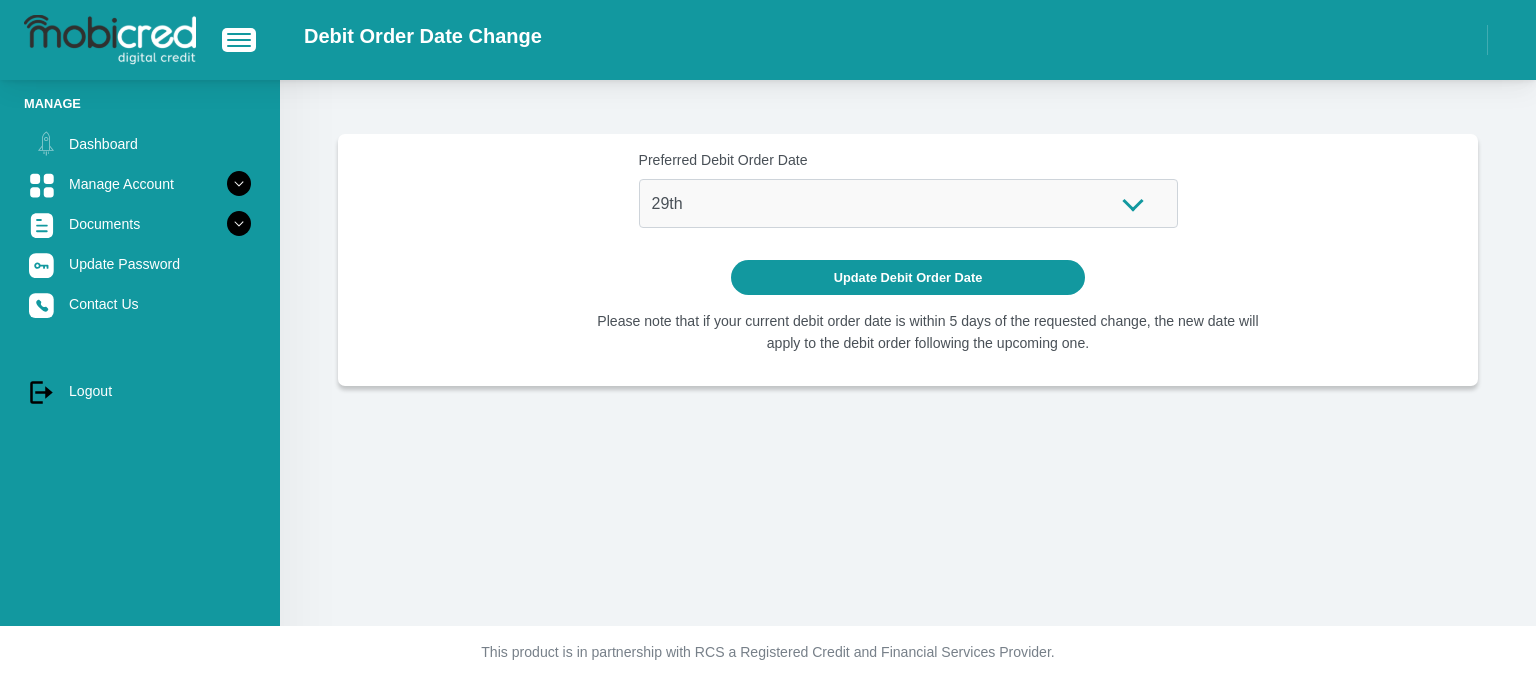 scroll, scrollTop: 0, scrollLeft: 0, axis: both 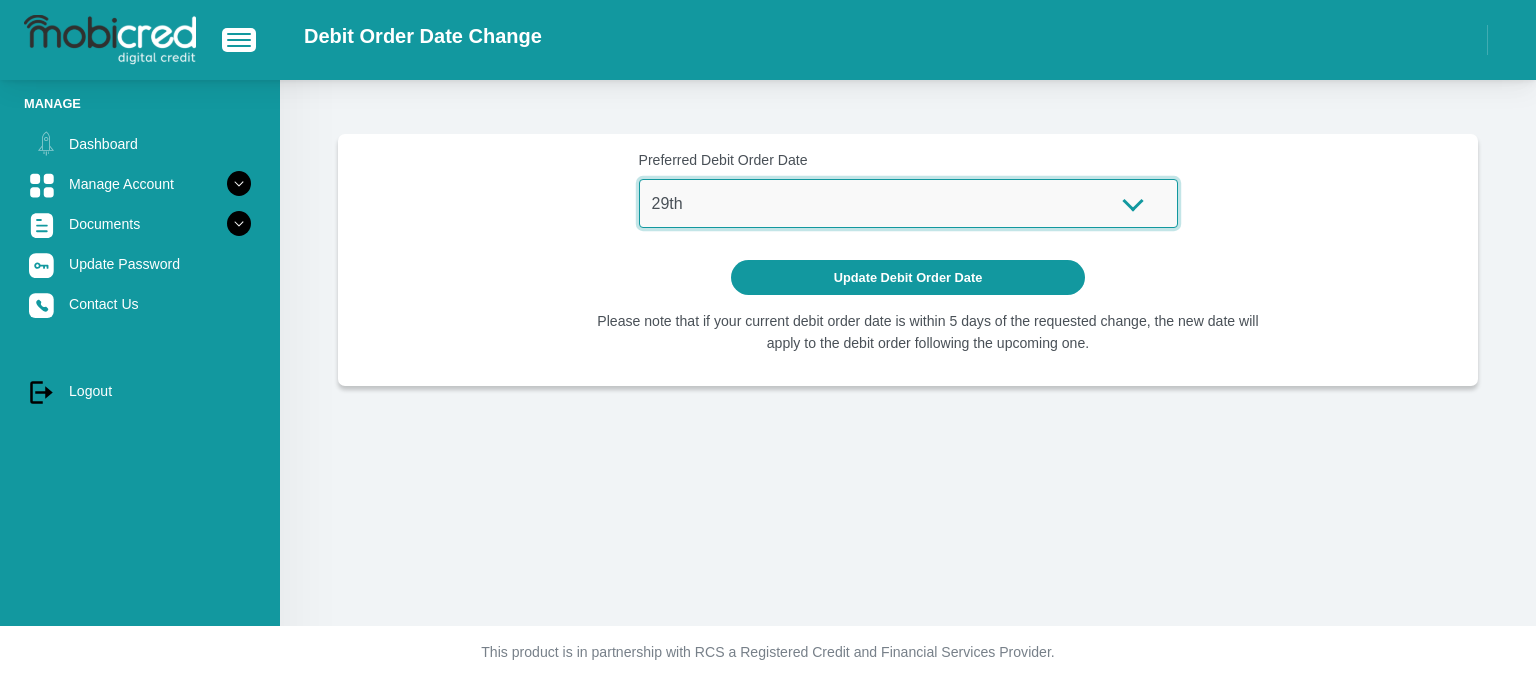 click on "1st
2nd
3rd
4th
5th
7th
18th
19th
20th
21st
22nd
23rd
24th
25th
26th
27th
28th
29th
30th" at bounding box center (908, 203) 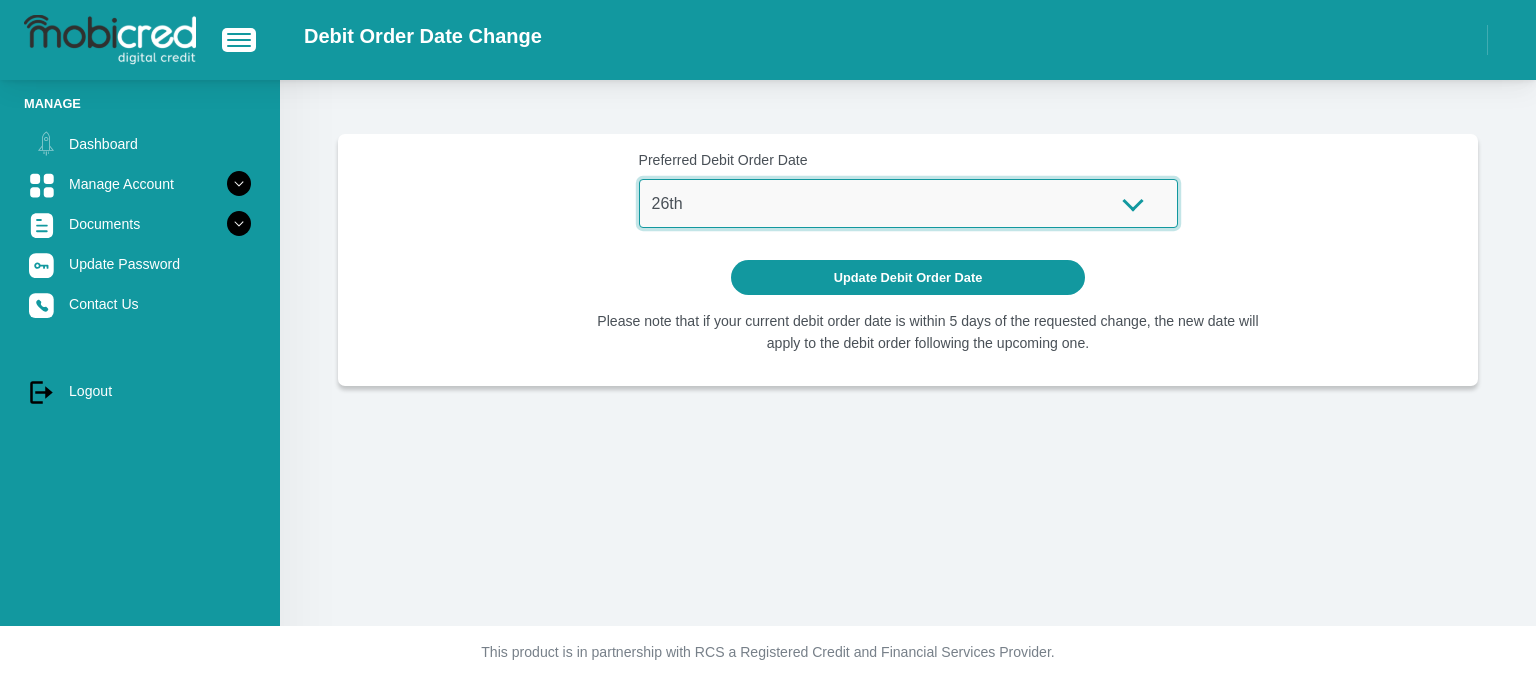 click on "1st
2nd
3rd
4th
5th
7th
18th
19th
20th
21st
22nd
23rd
24th
25th
26th
27th
28th
29th
30th" at bounding box center (908, 203) 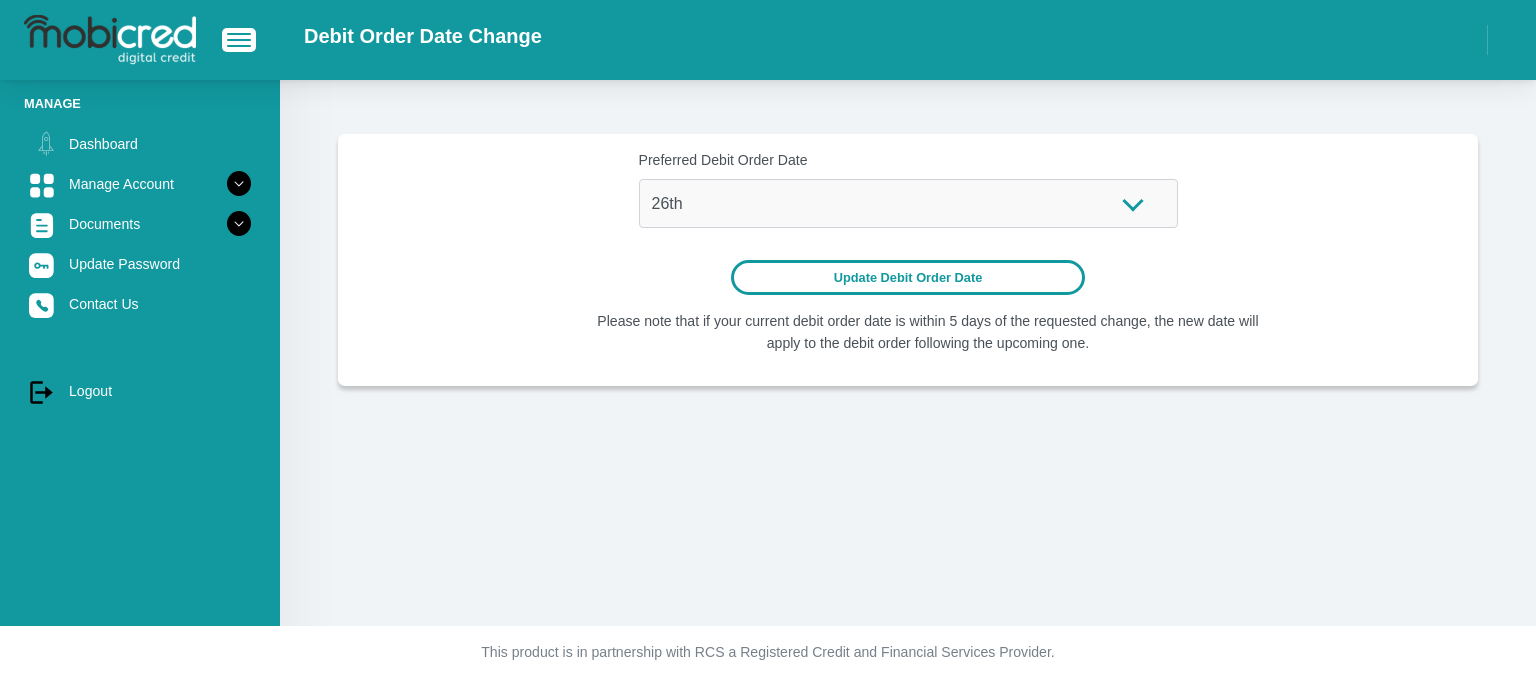 click on "Update Debit Order Date" at bounding box center (908, 277) 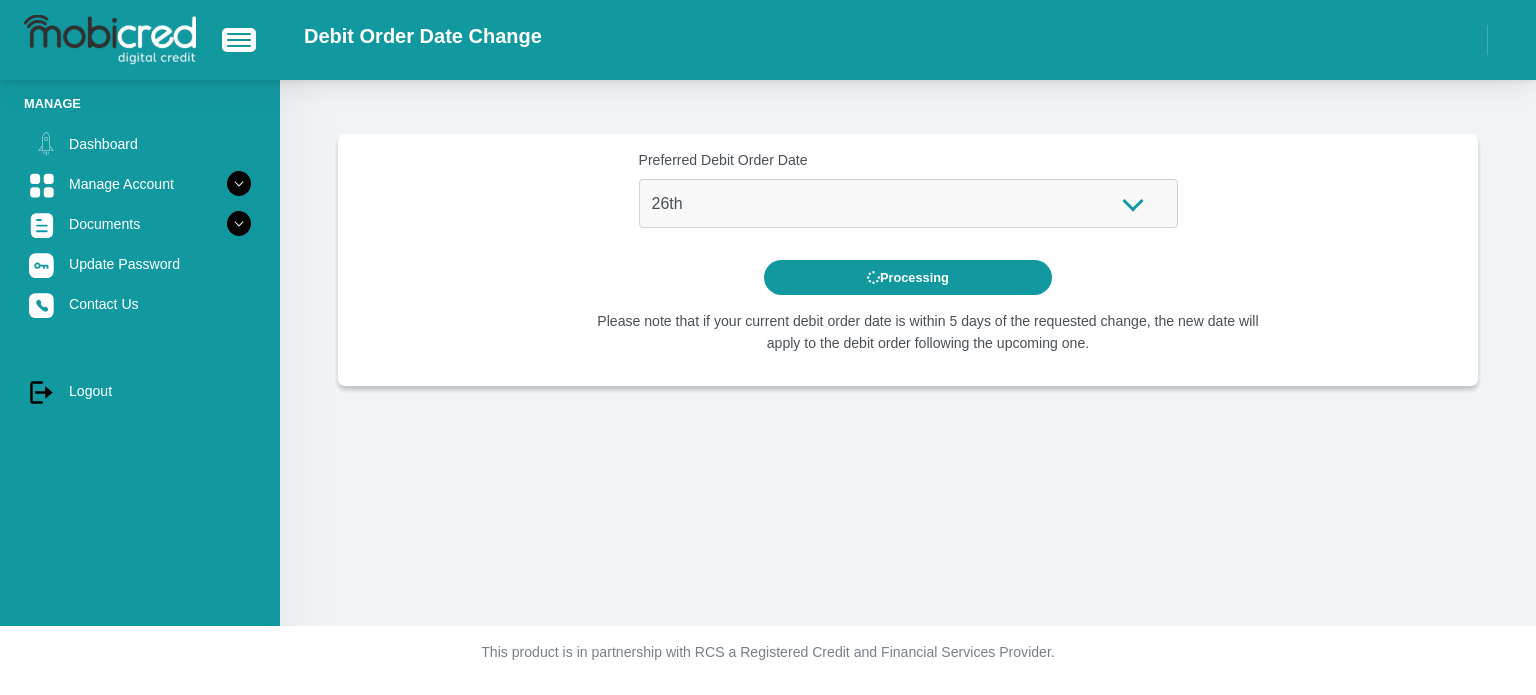 scroll, scrollTop: 0, scrollLeft: 0, axis: both 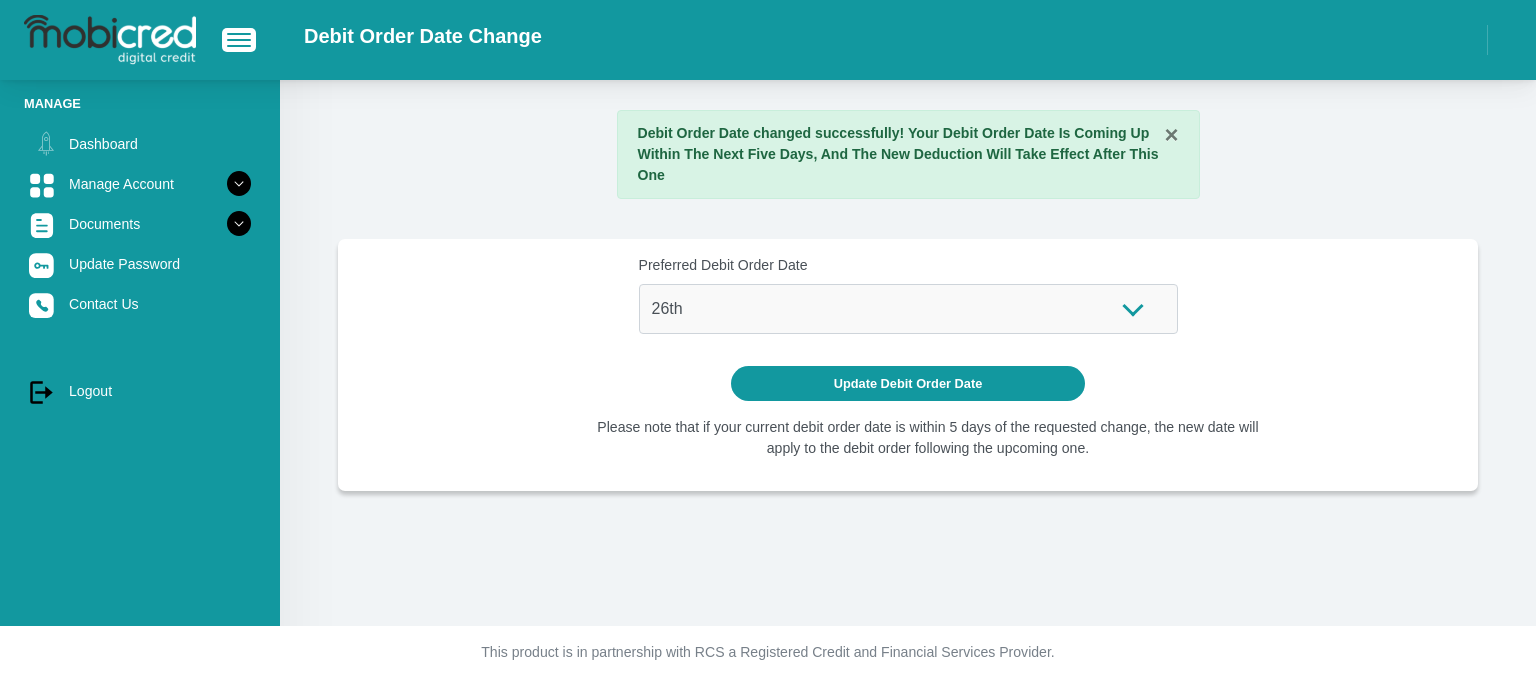 drag, startPoint x: 1060, startPoint y: 584, endPoint x: 1045, endPoint y: 569, distance: 21.213203 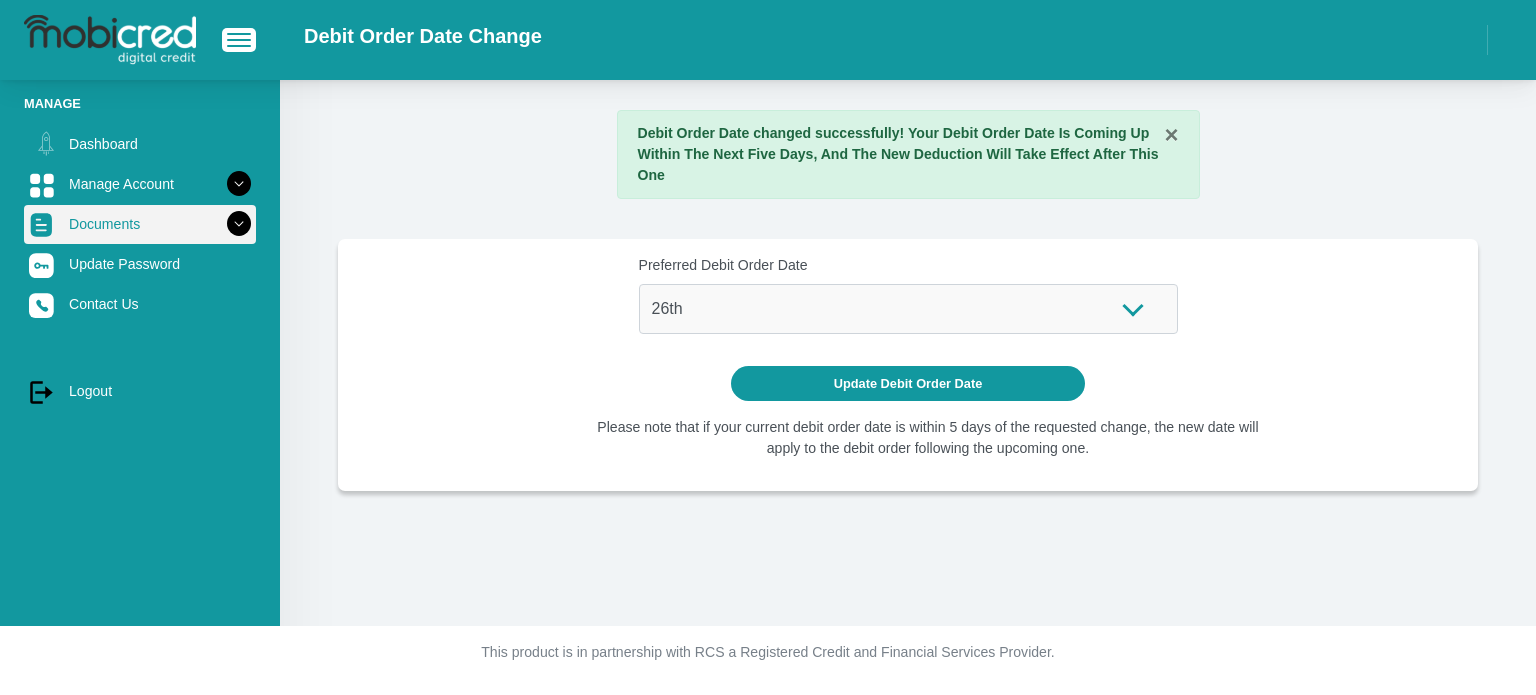 click on "Documents" at bounding box center (140, 224) 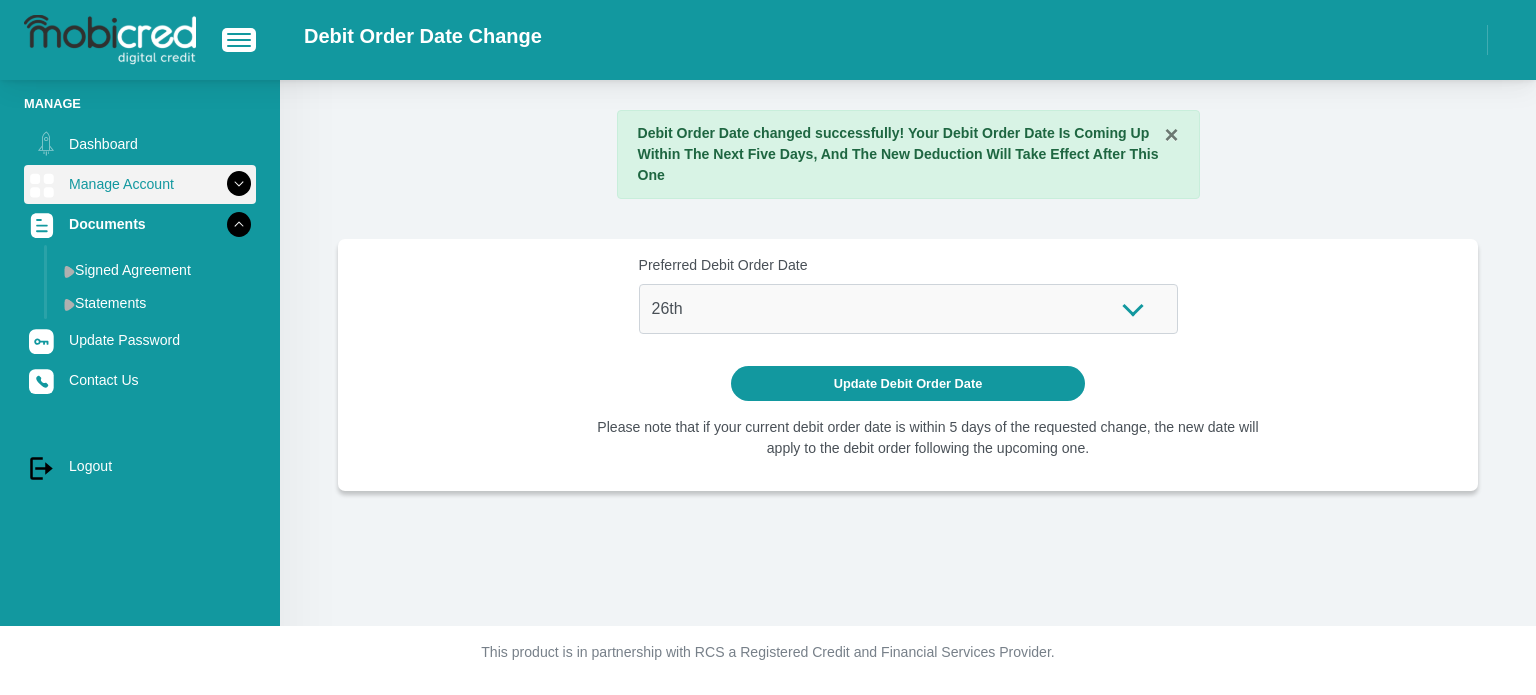 click on "Manage Account" at bounding box center (140, 184) 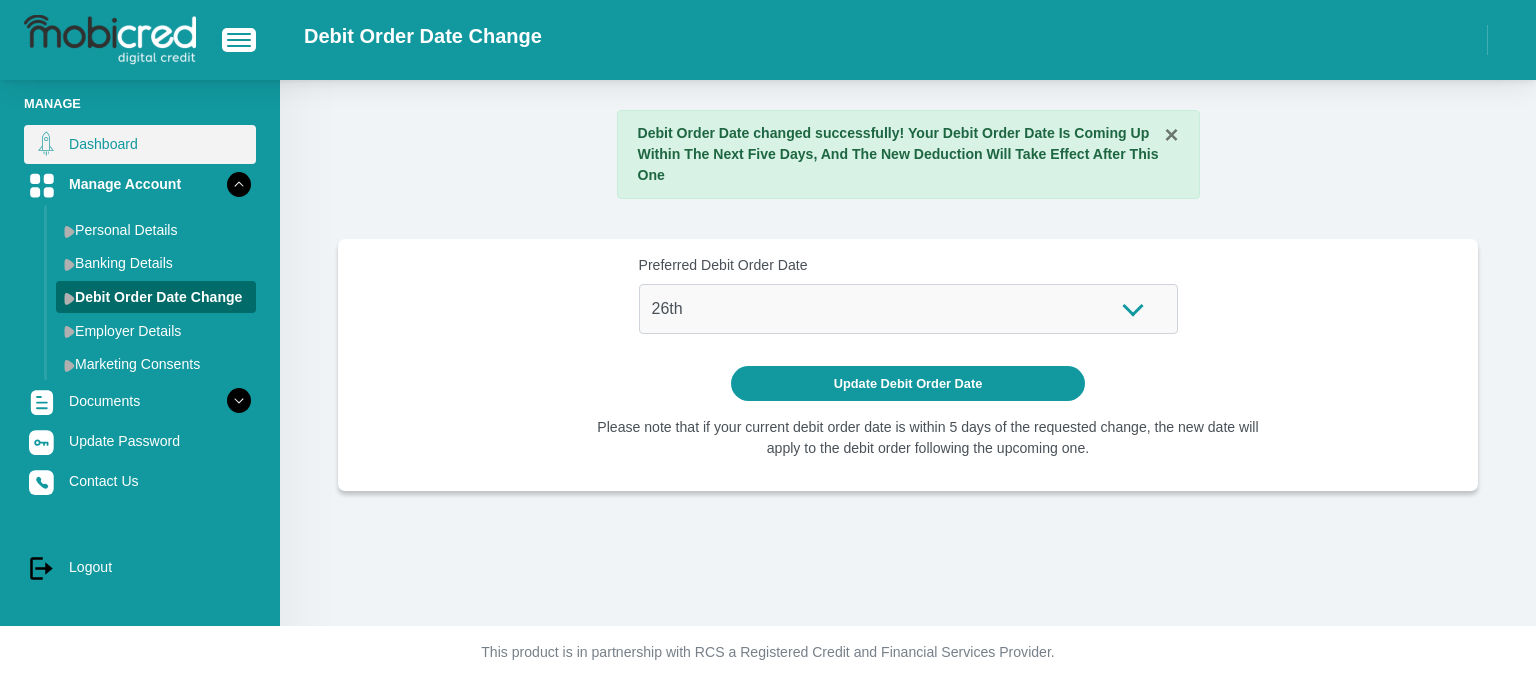 click on "Dashboard" at bounding box center (140, 144) 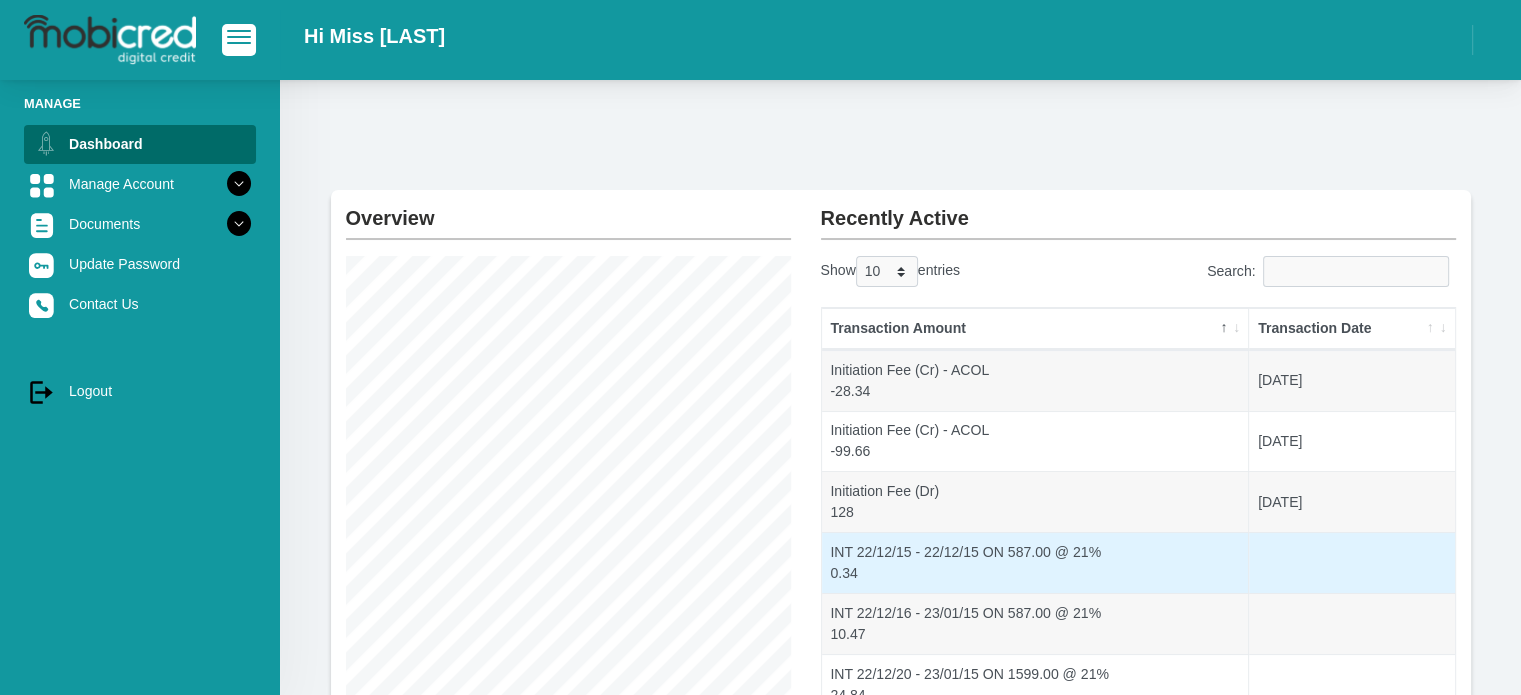 scroll, scrollTop: 0, scrollLeft: 0, axis: both 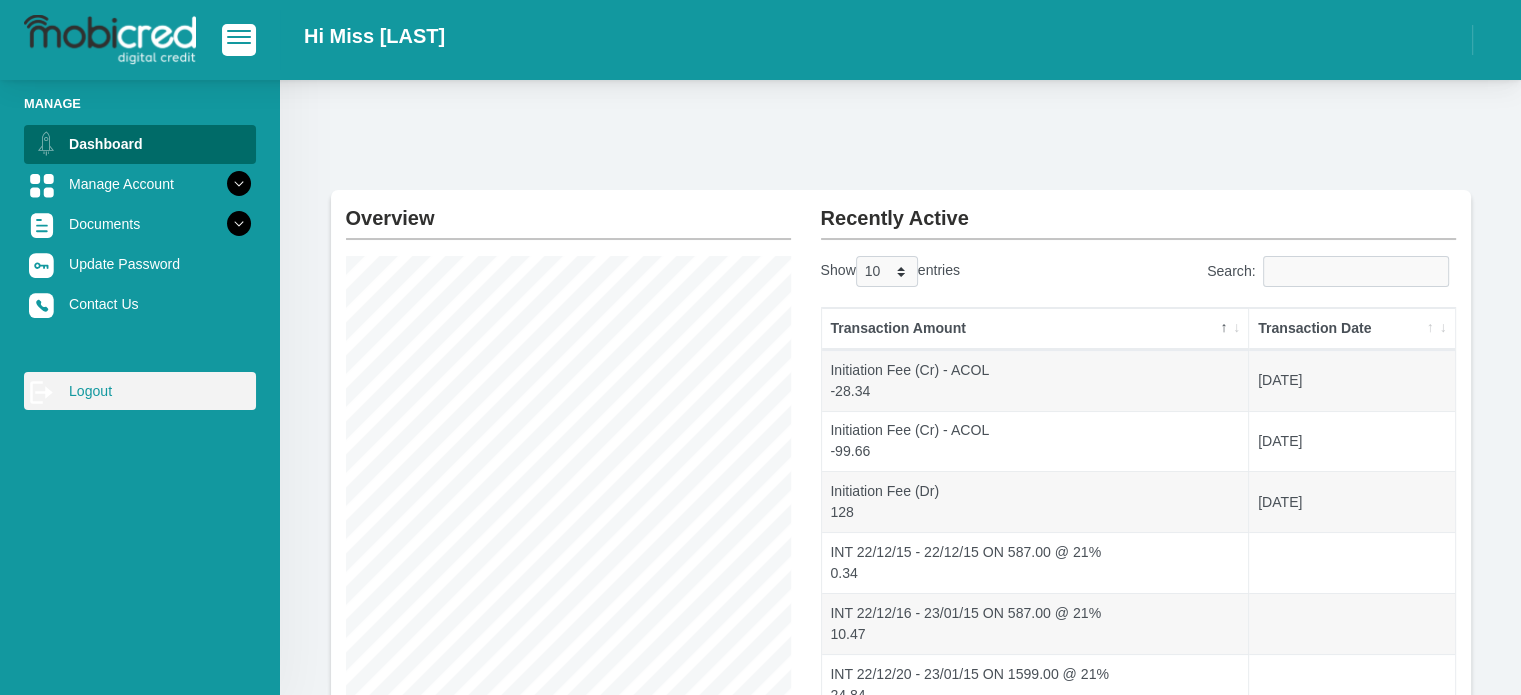 click on "log out
Logout" at bounding box center [140, 391] 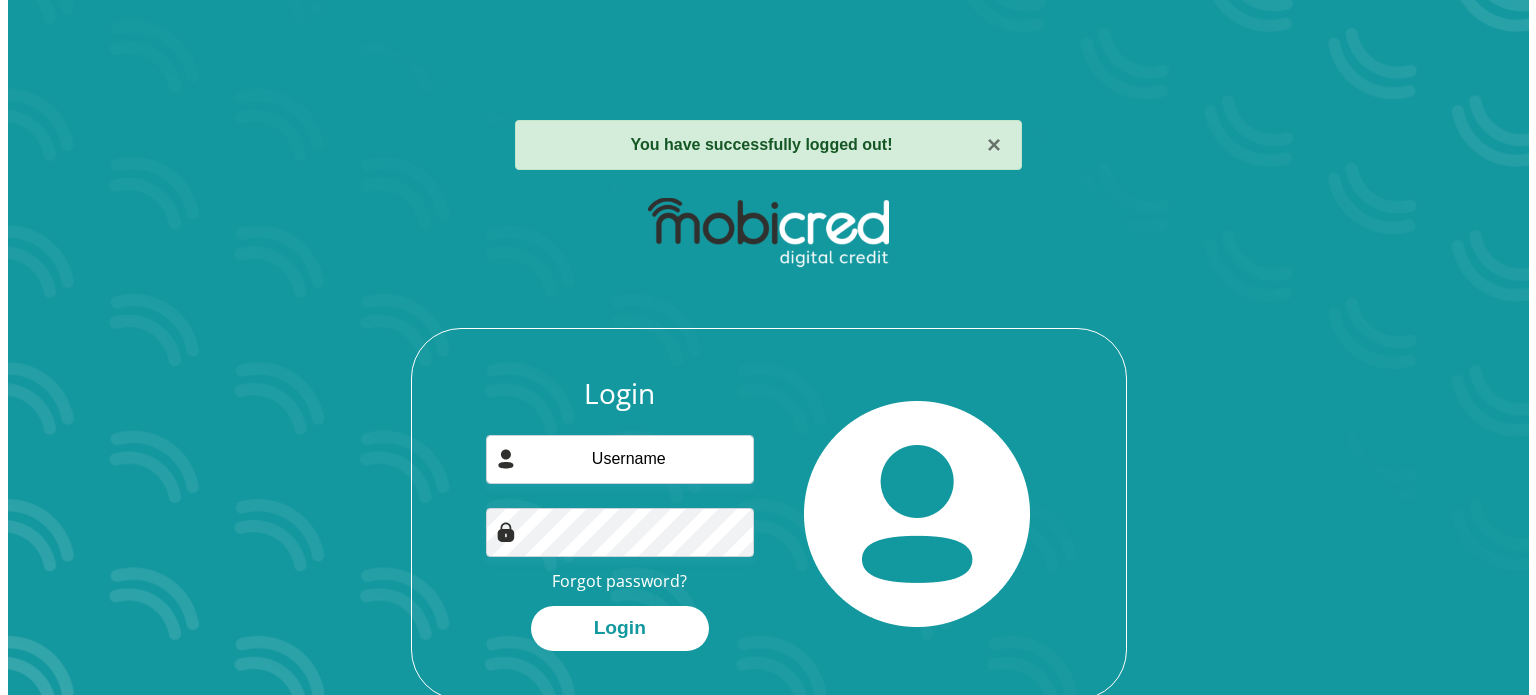 scroll, scrollTop: 0, scrollLeft: 0, axis: both 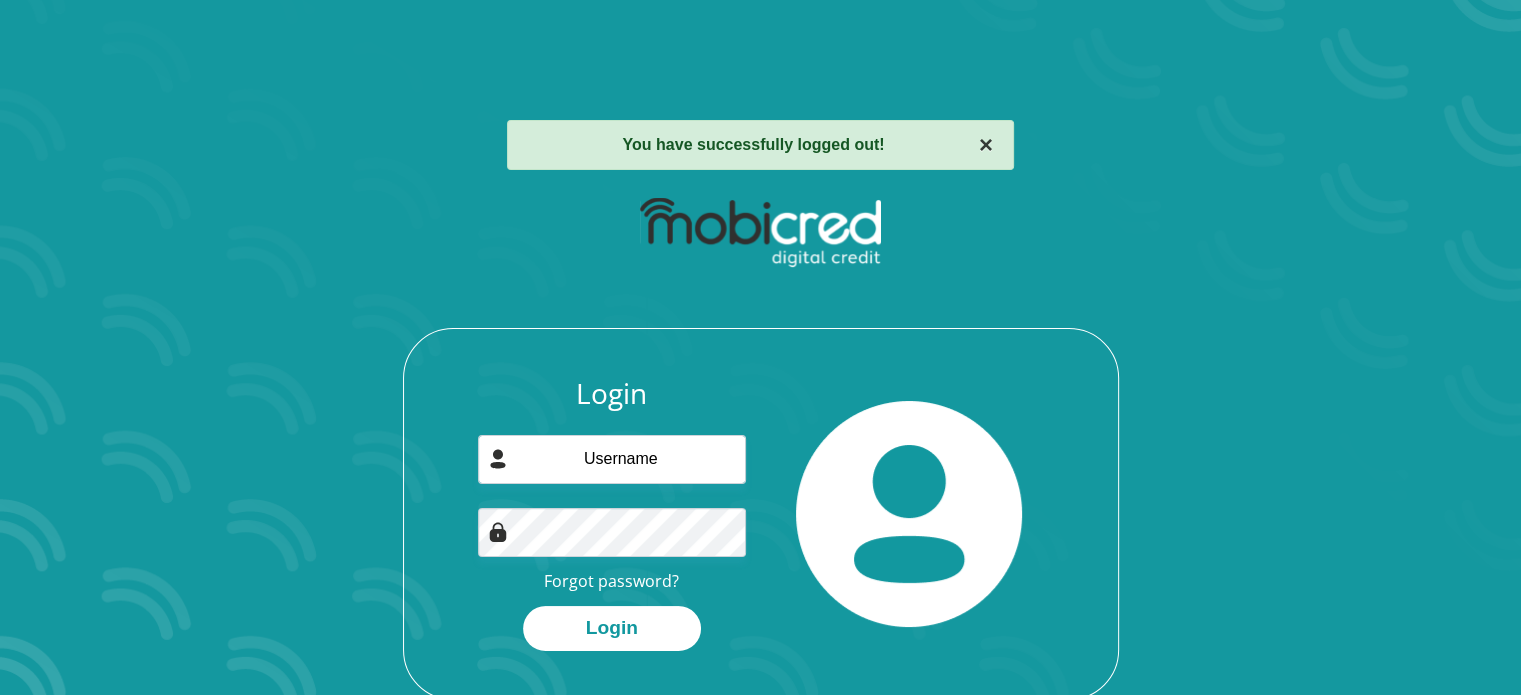click on "×" at bounding box center (986, 145) 